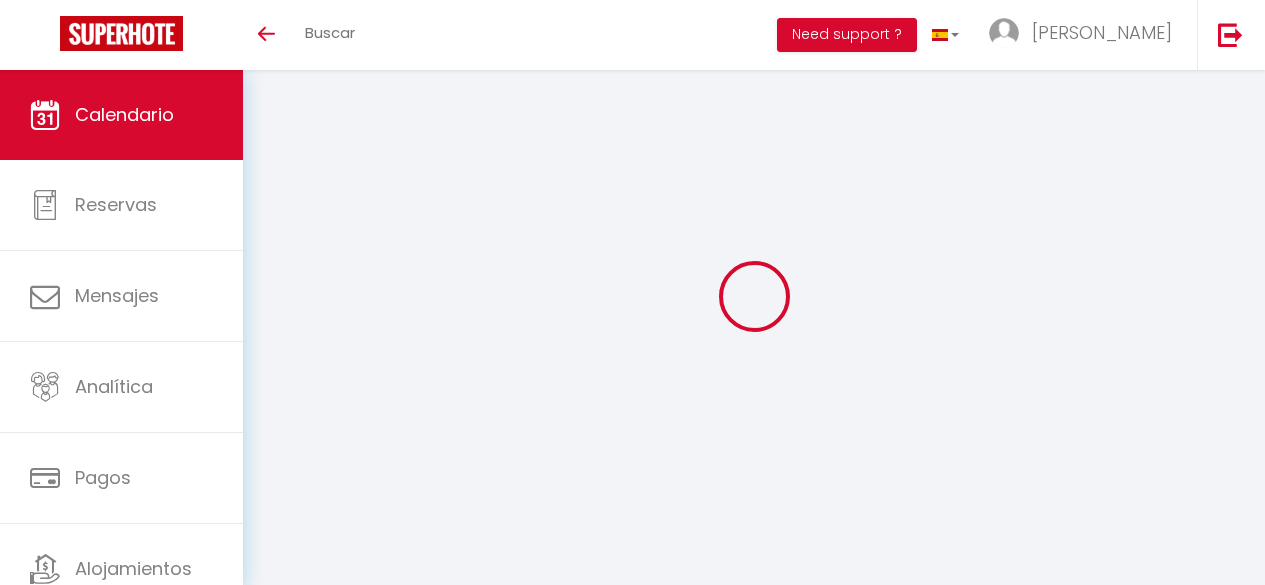 scroll, scrollTop: 0, scrollLeft: 0, axis: both 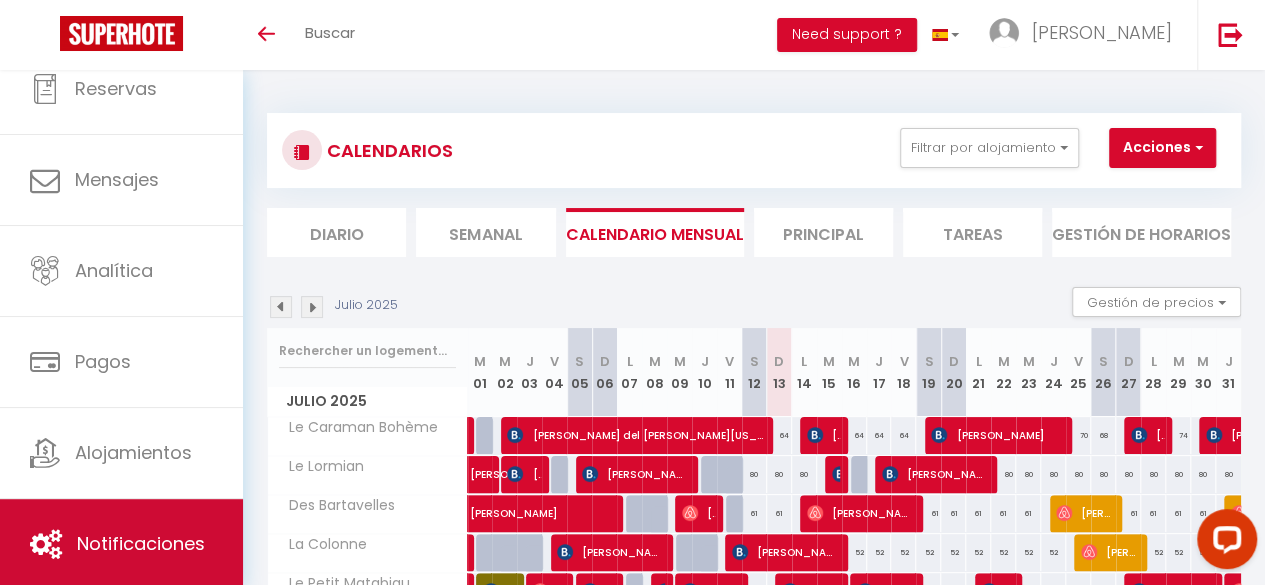 click on "Notificaciones" at bounding box center [141, 543] 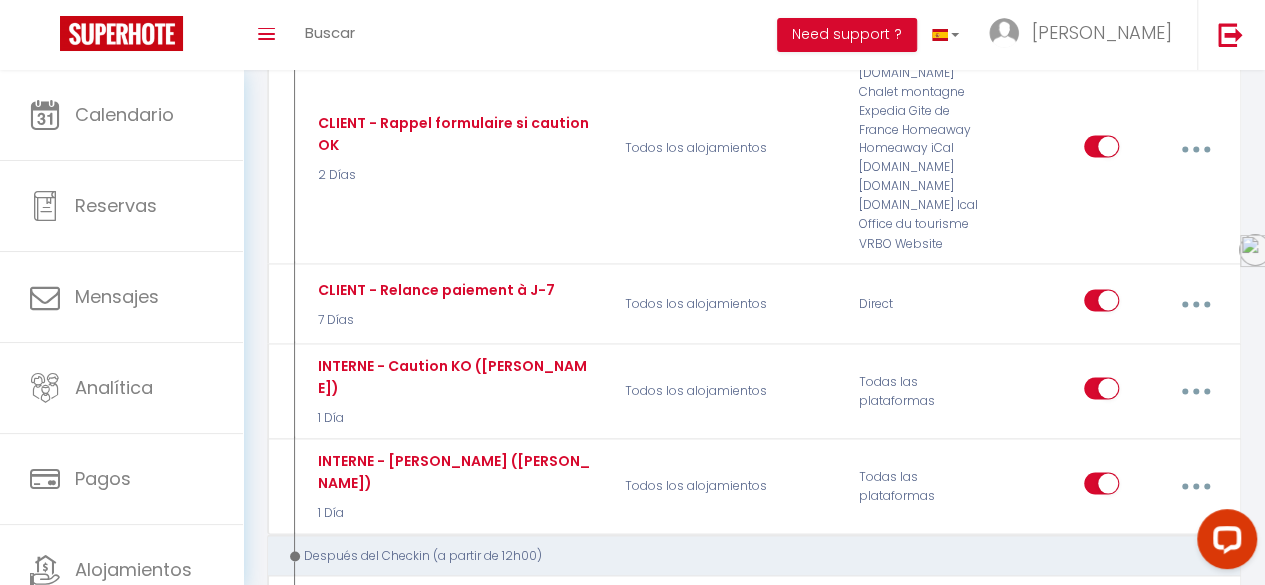 scroll, scrollTop: 1724, scrollLeft: 0, axis: vertical 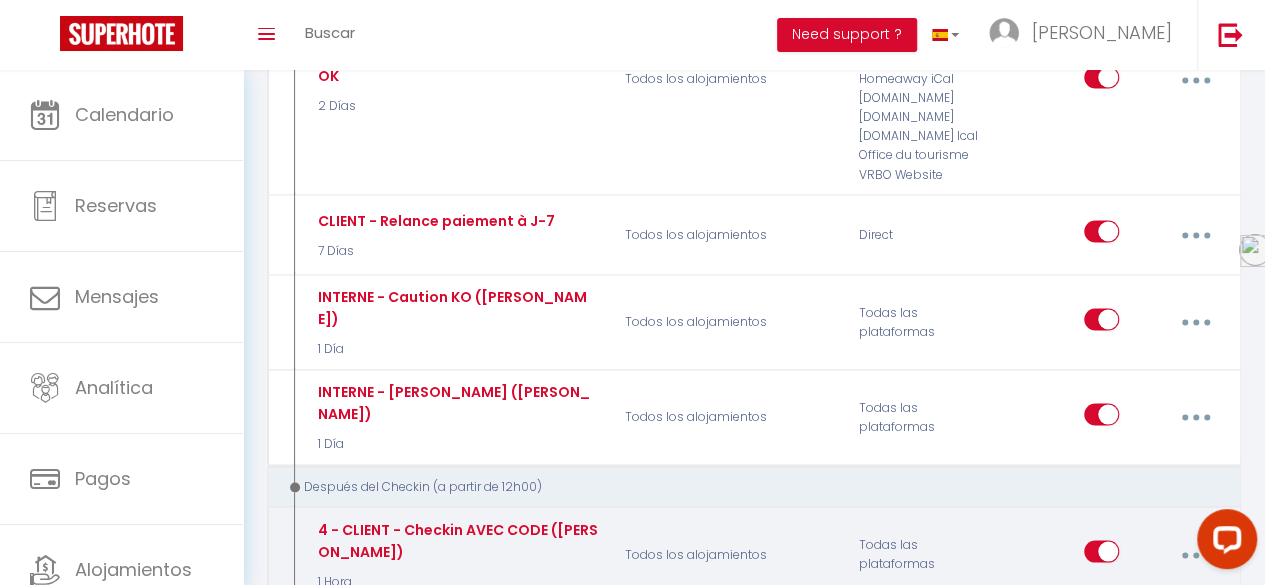 click at bounding box center (1195, 554) 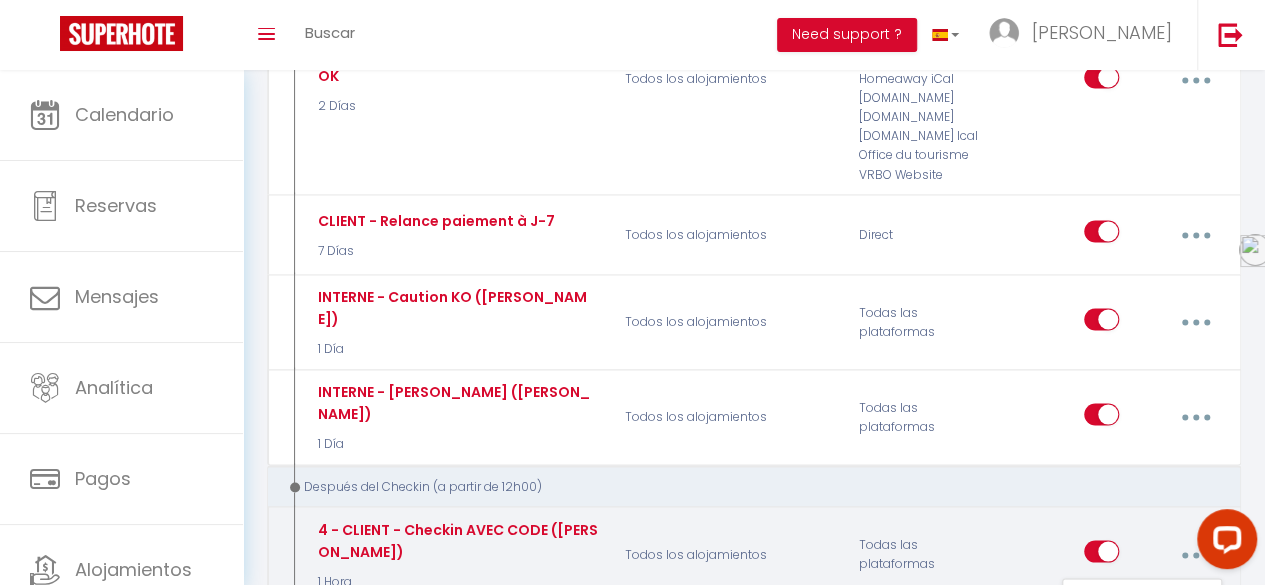 click on "Editar" at bounding box center (1142, 603) 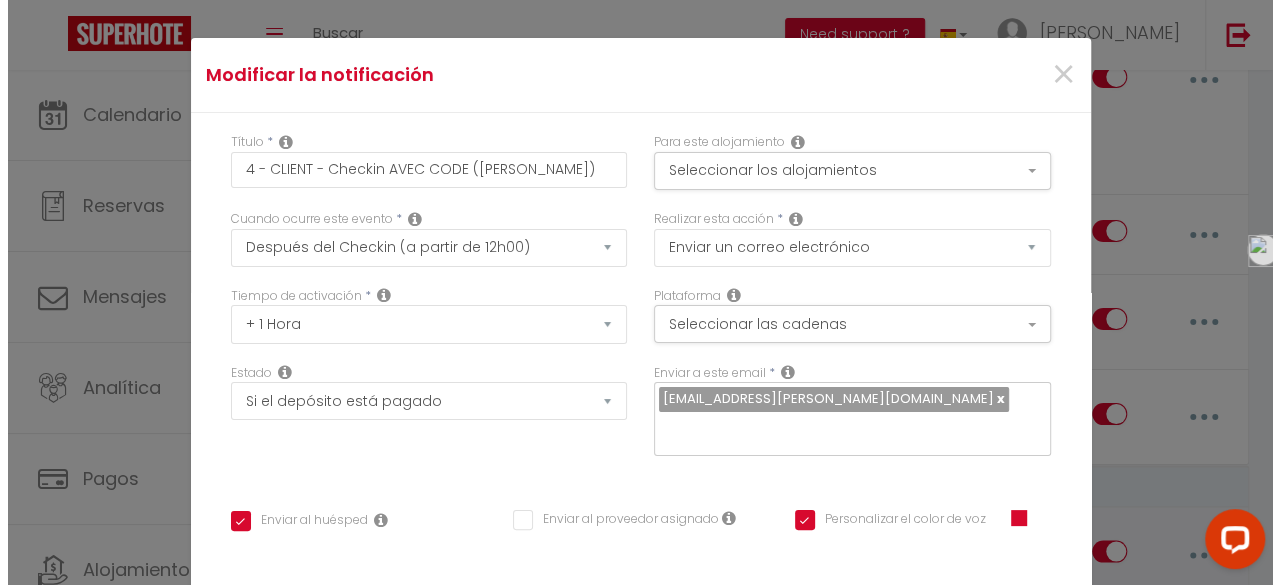 scroll, scrollTop: 1708, scrollLeft: 0, axis: vertical 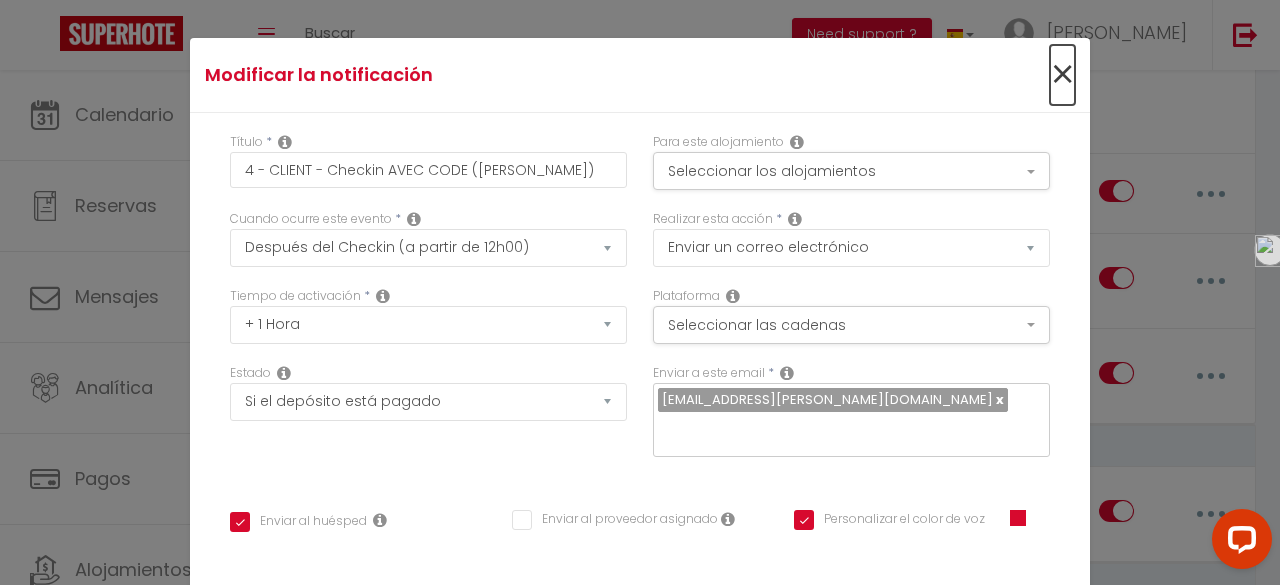 click on "×" at bounding box center [1062, 75] 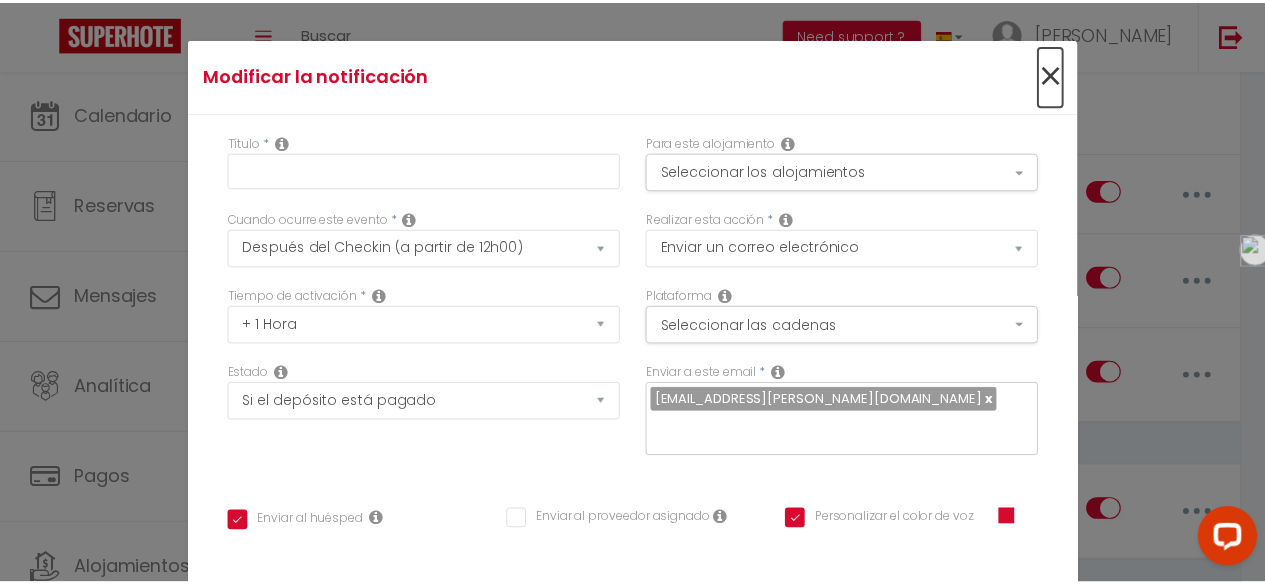 scroll, scrollTop: 1724, scrollLeft: 0, axis: vertical 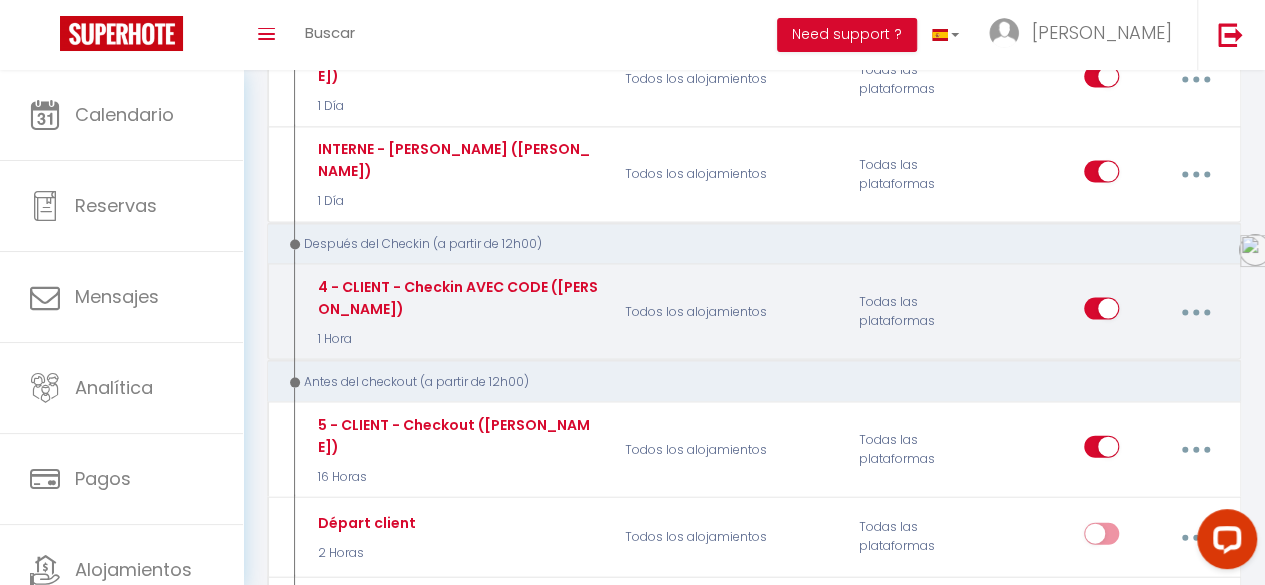click at bounding box center (1195, 312) 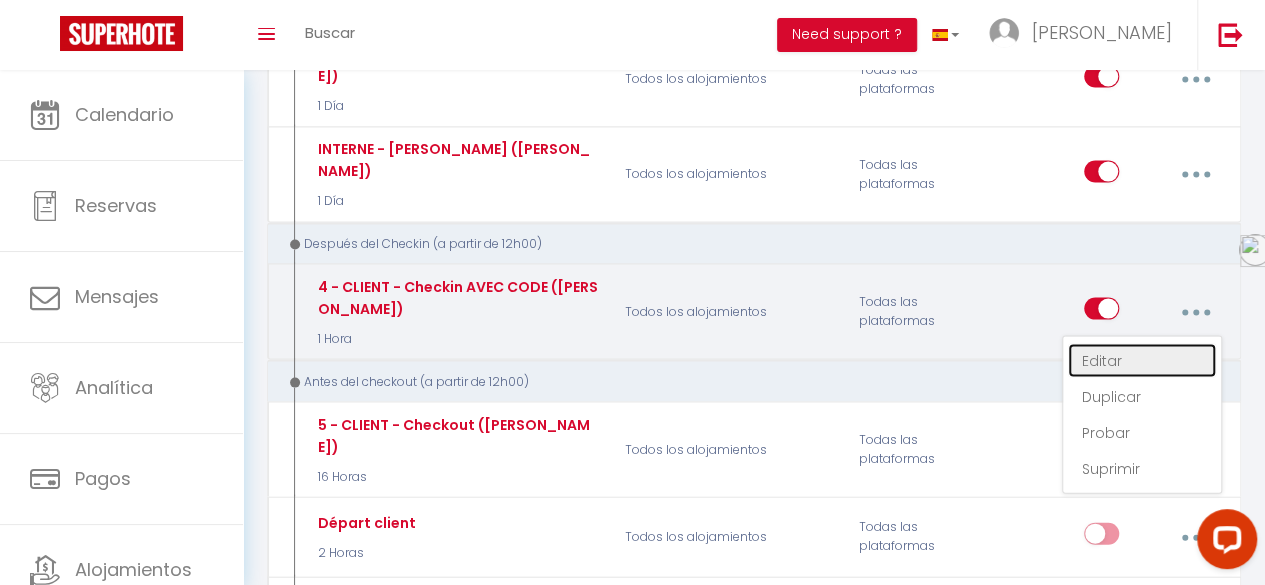 click on "Editar" at bounding box center (1142, 361) 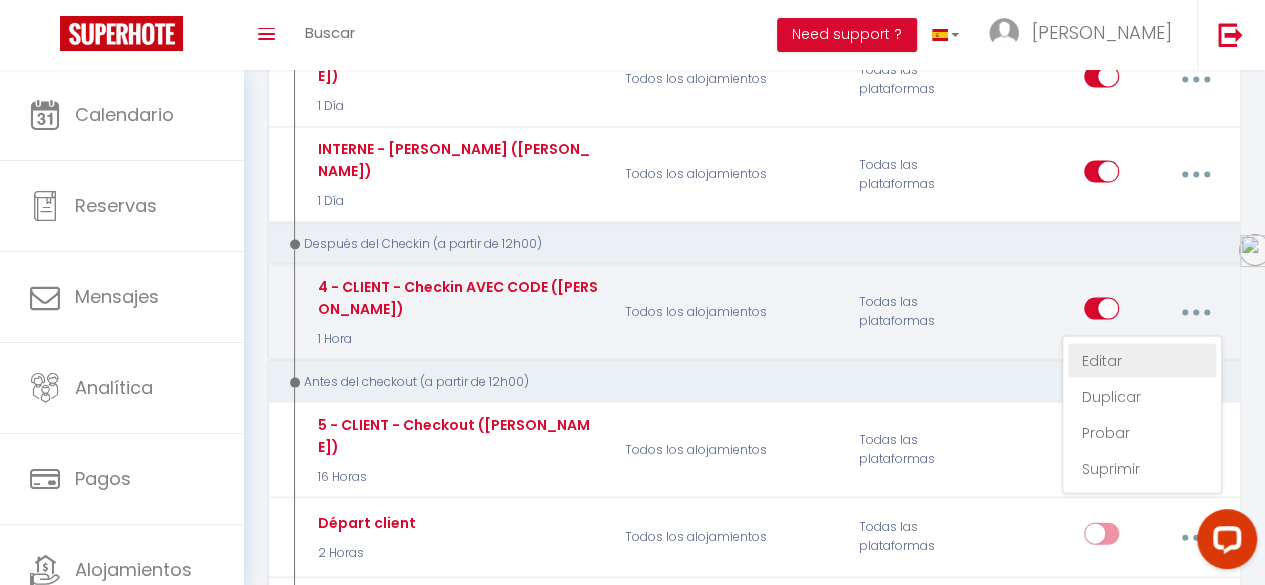 type on "4 - CLIENT - Checkin AVEC CODE ([PERSON_NAME])" 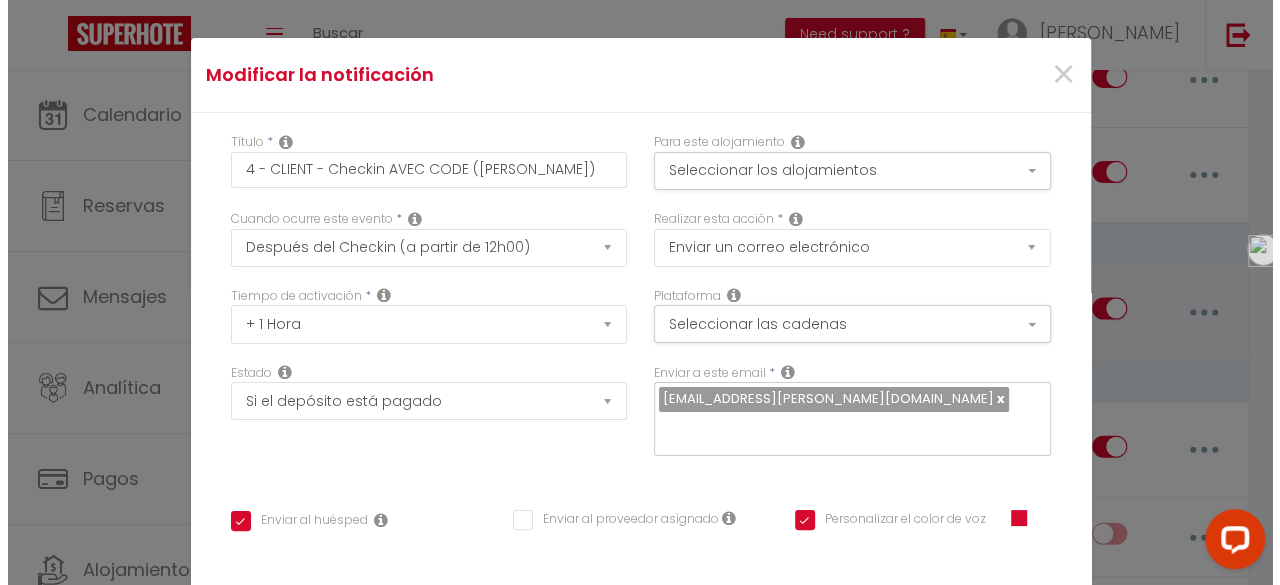 scroll, scrollTop: 1950, scrollLeft: 0, axis: vertical 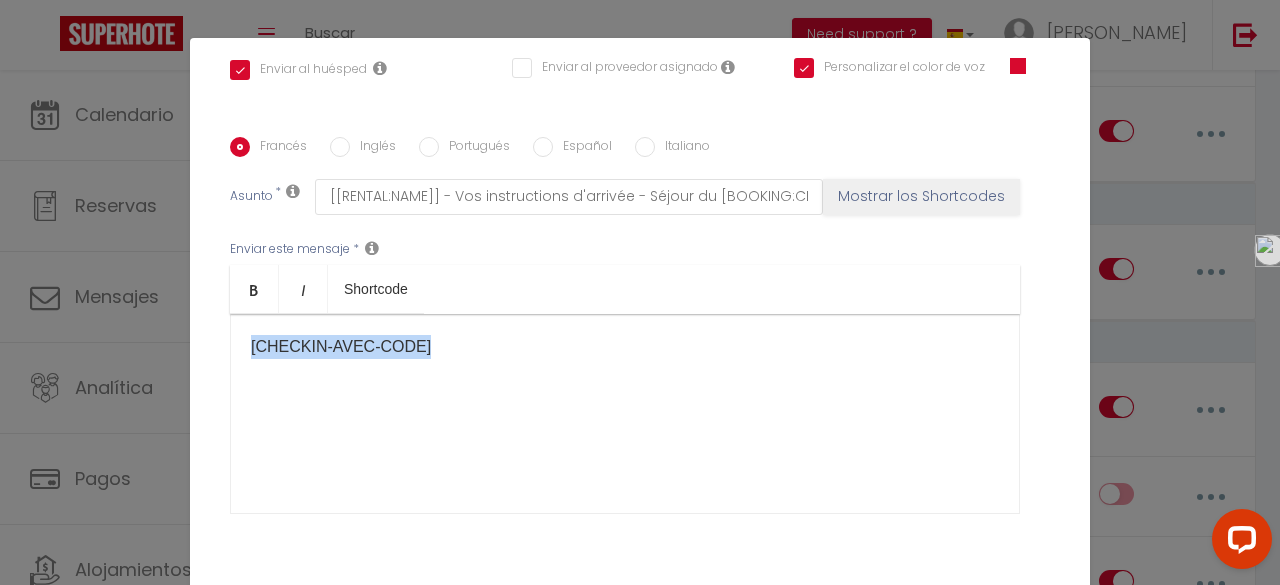 drag, startPoint x: 238, startPoint y: 346, endPoint x: 478, endPoint y: 348, distance: 240.00833 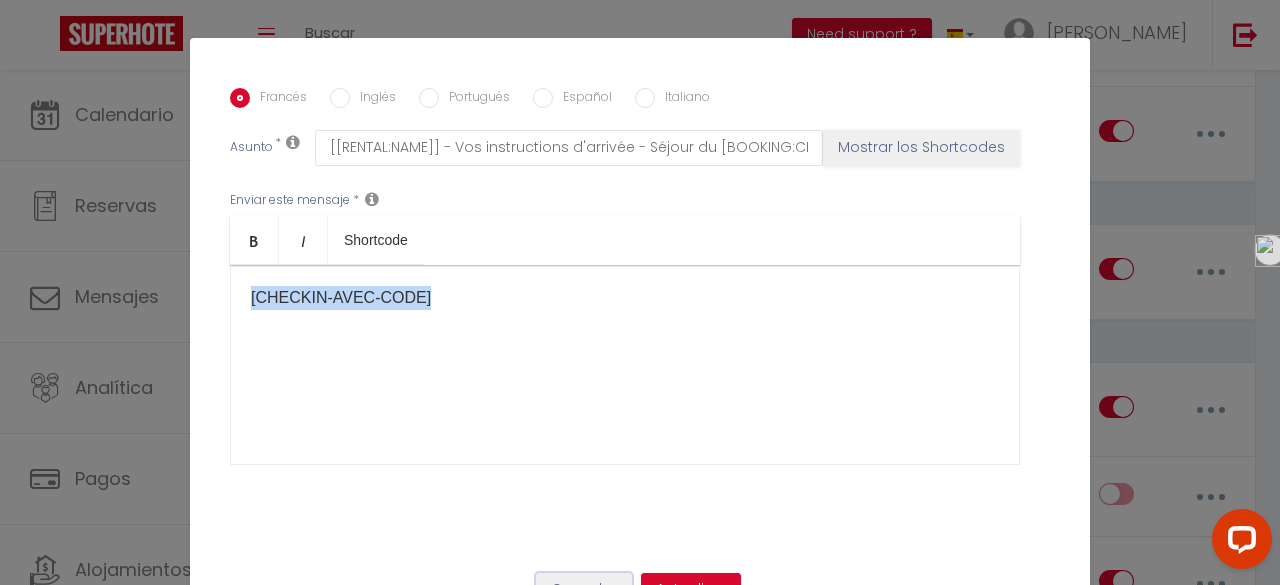 click on "Cancelar" at bounding box center [584, 590] 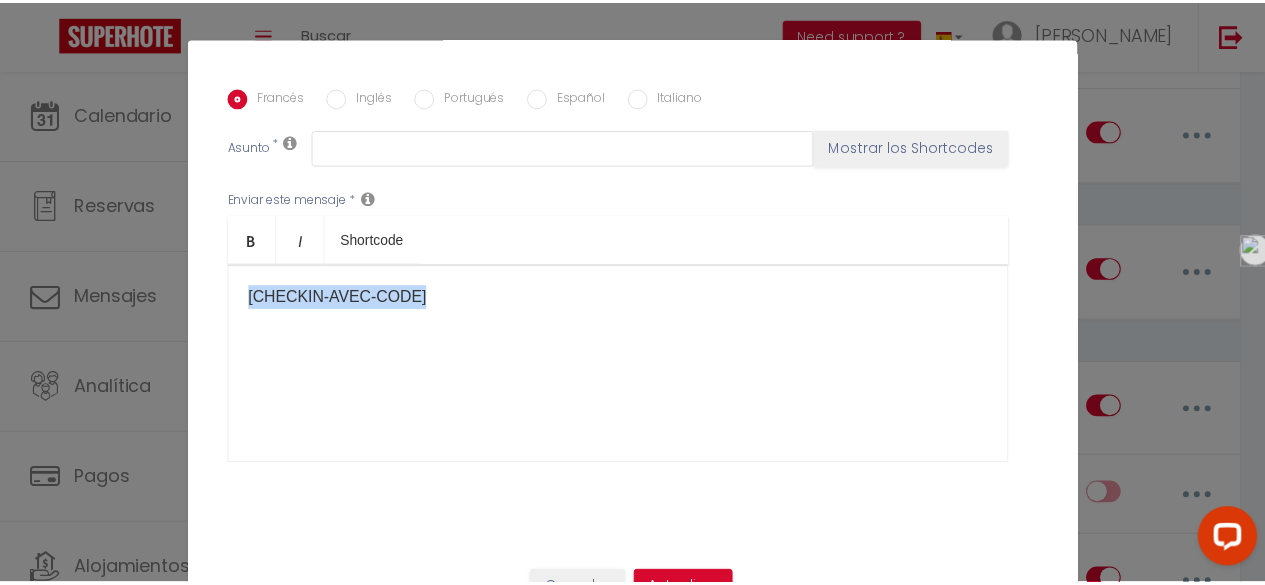 scroll, scrollTop: 1966, scrollLeft: 0, axis: vertical 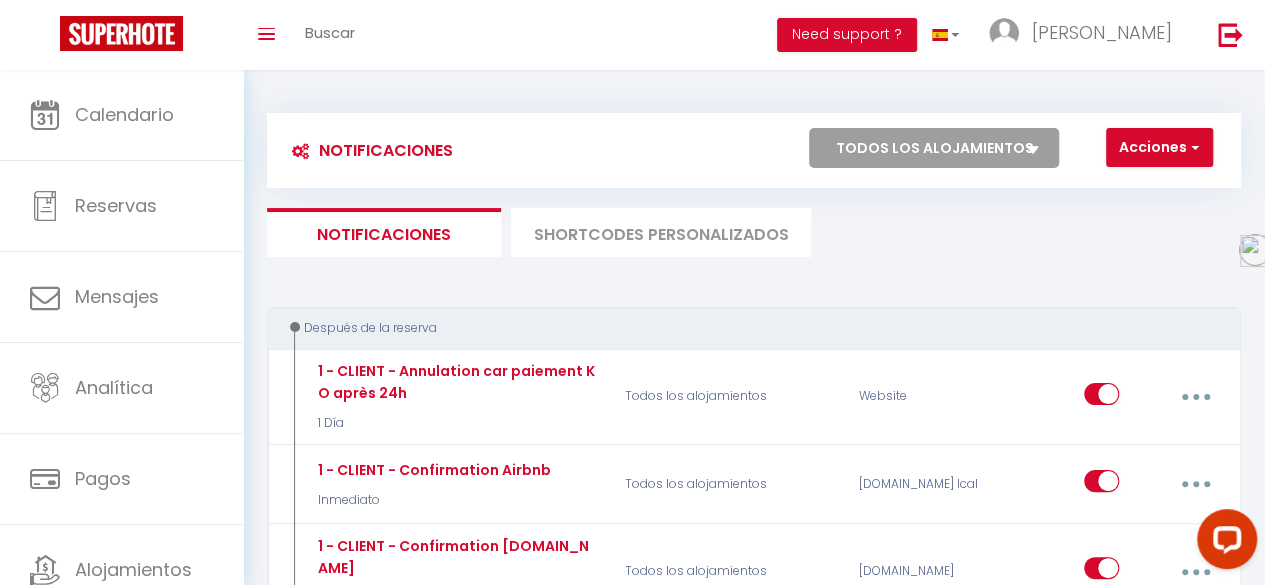 click on "Shortcodes personalizados" at bounding box center [661, 232] 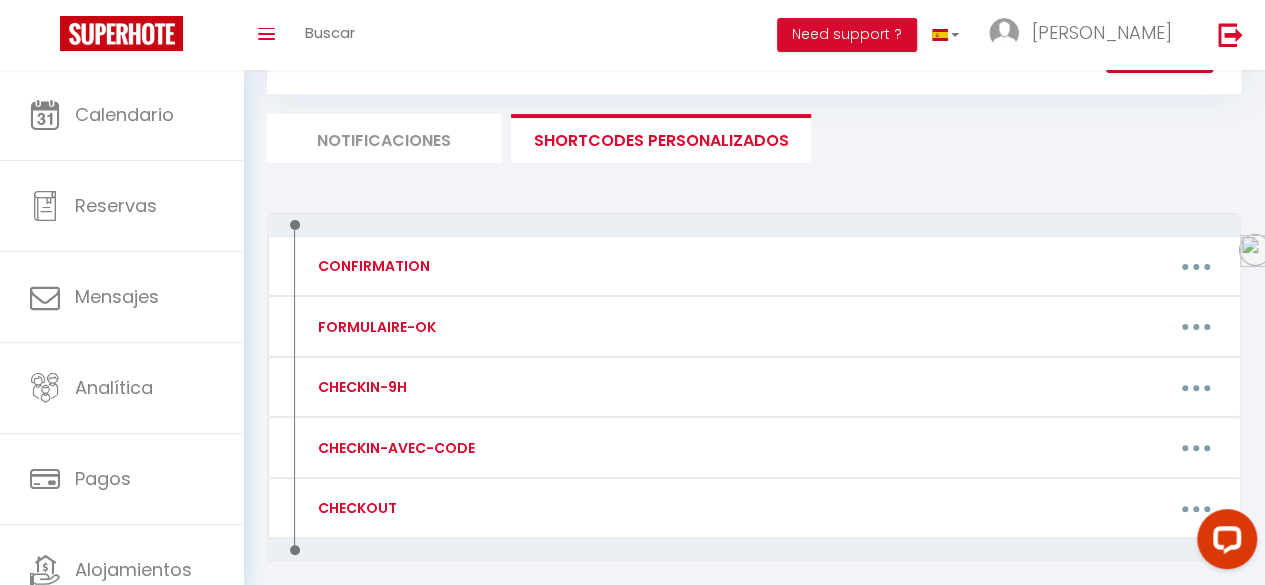 scroll, scrollTop: 174, scrollLeft: 0, axis: vertical 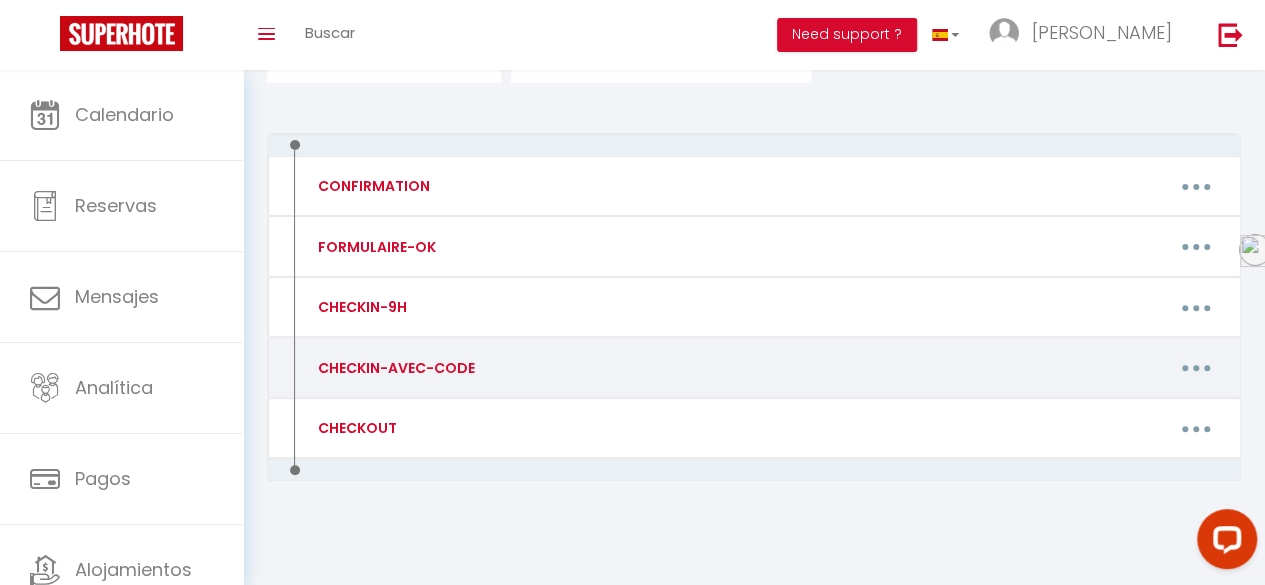 click at bounding box center (1196, 368) 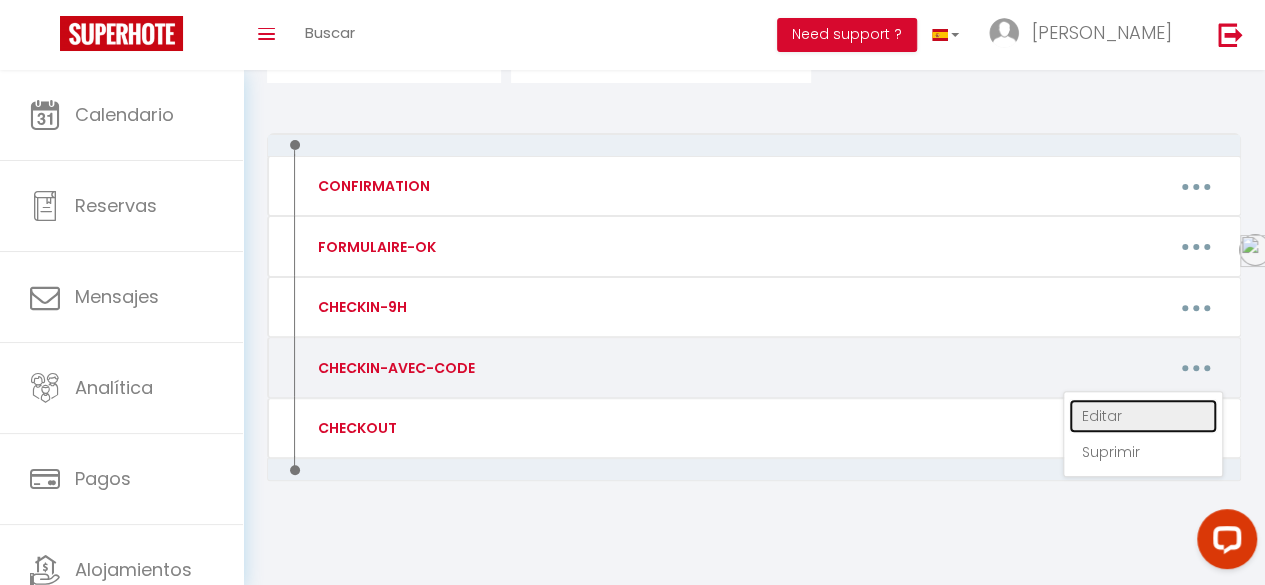 click on "Editar" at bounding box center [1143, 416] 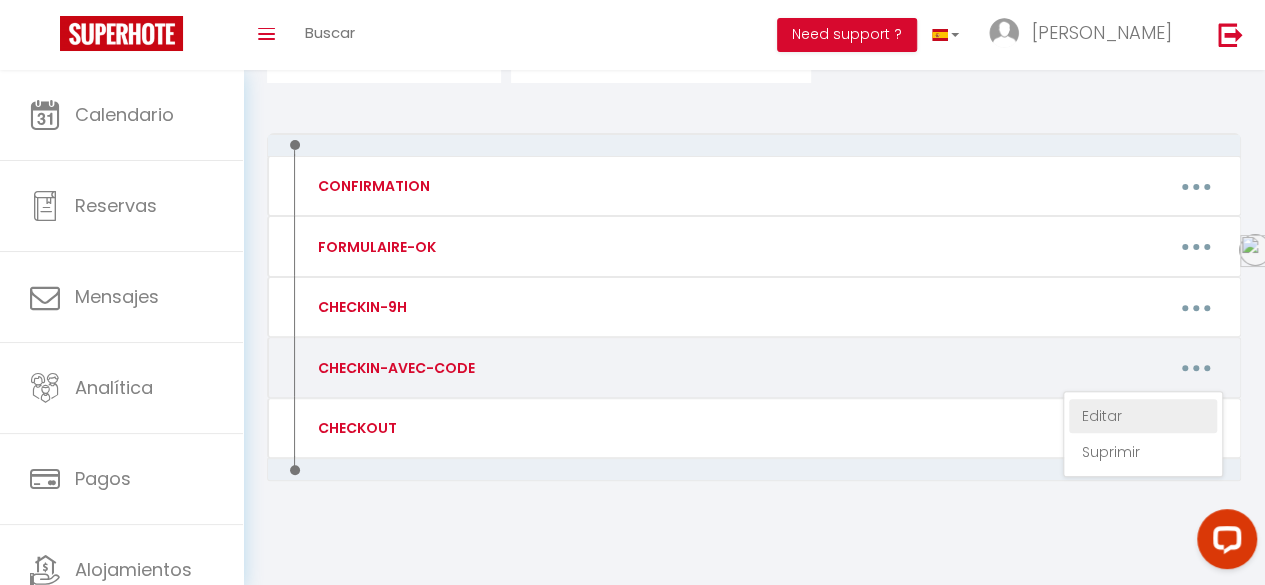 type on "CHECKIN-AVEC-CODE" 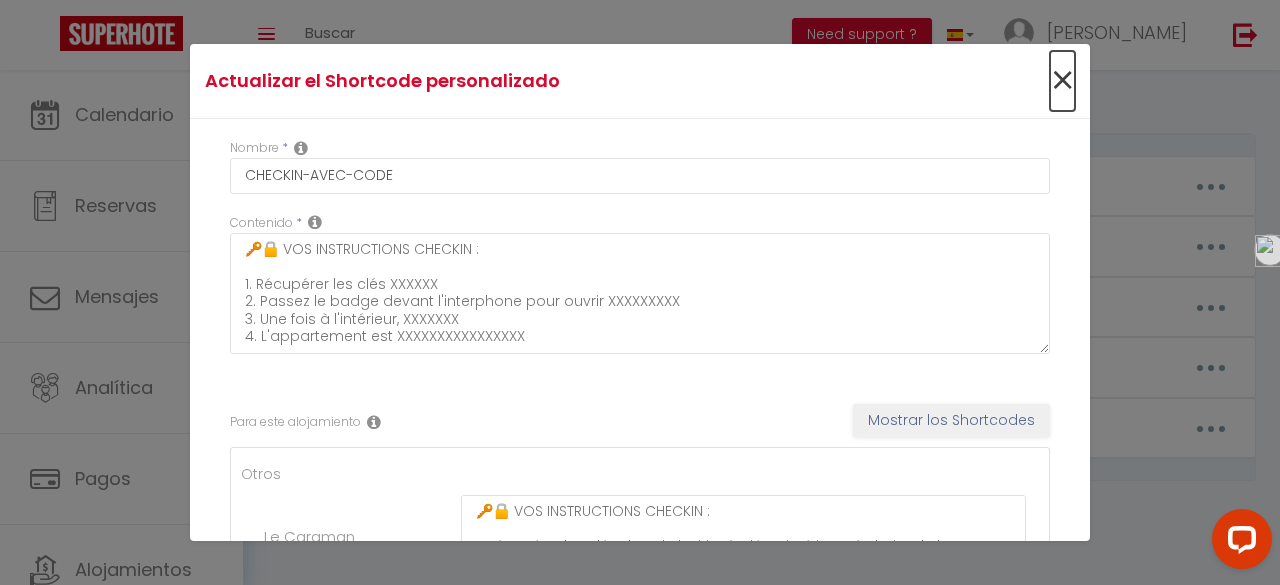 click on "×" at bounding box center (1062, 81) 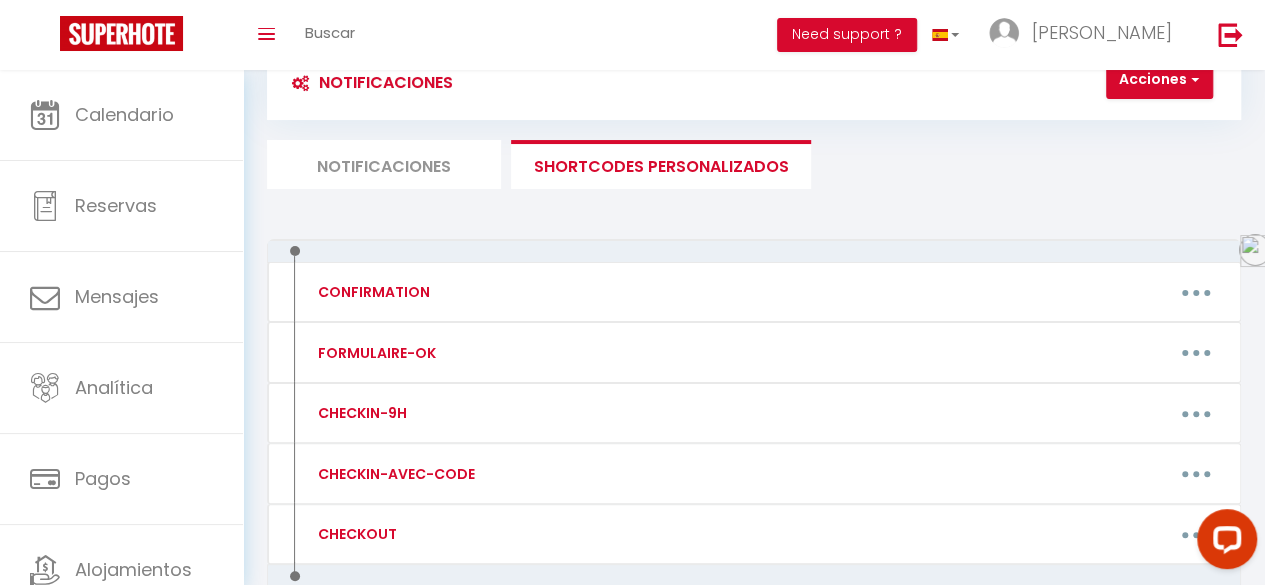 scroll, scrollTop: 0, scrollLeft: 0, axis: both 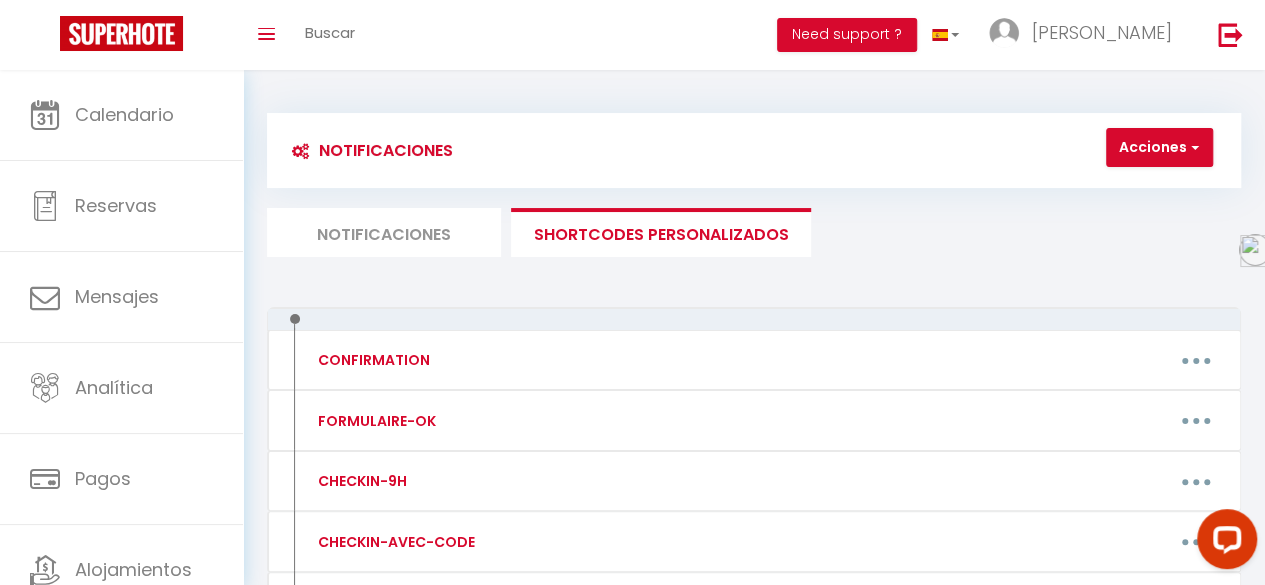 click on "Notificaciones" at bounding box center [384, 232] 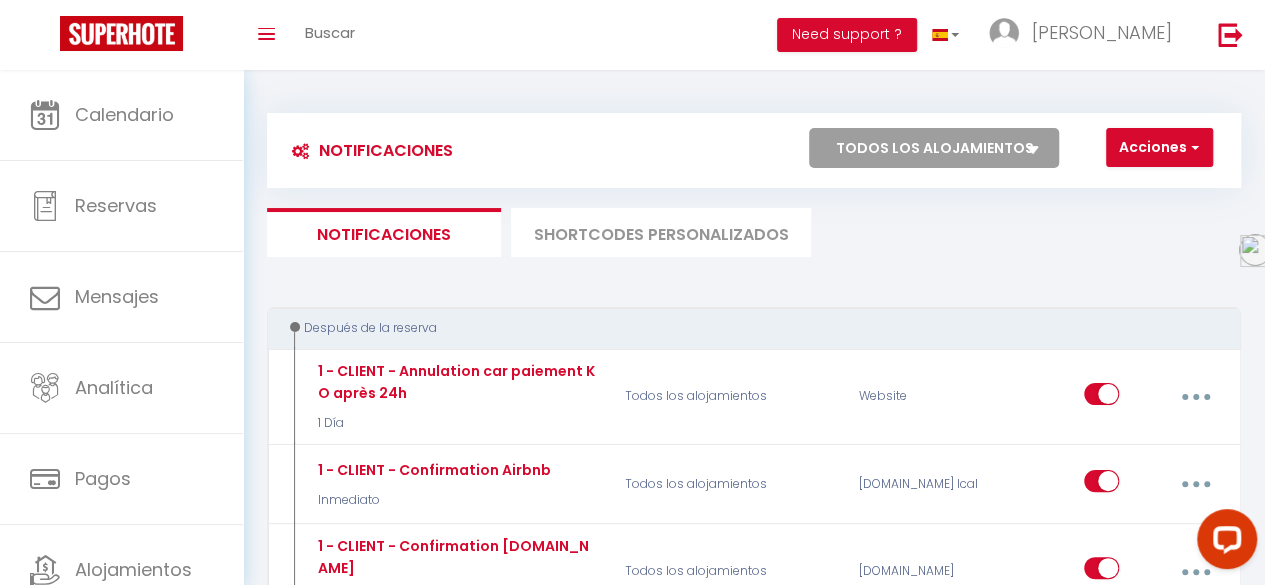 click on "Todos los alojamientos    Le Caraman Bohème Le Lormian Des Bartavelles La Colonne Le Petit Matabiau Les Jumeaux Les Hortensias" at bounding box center [934, 148] 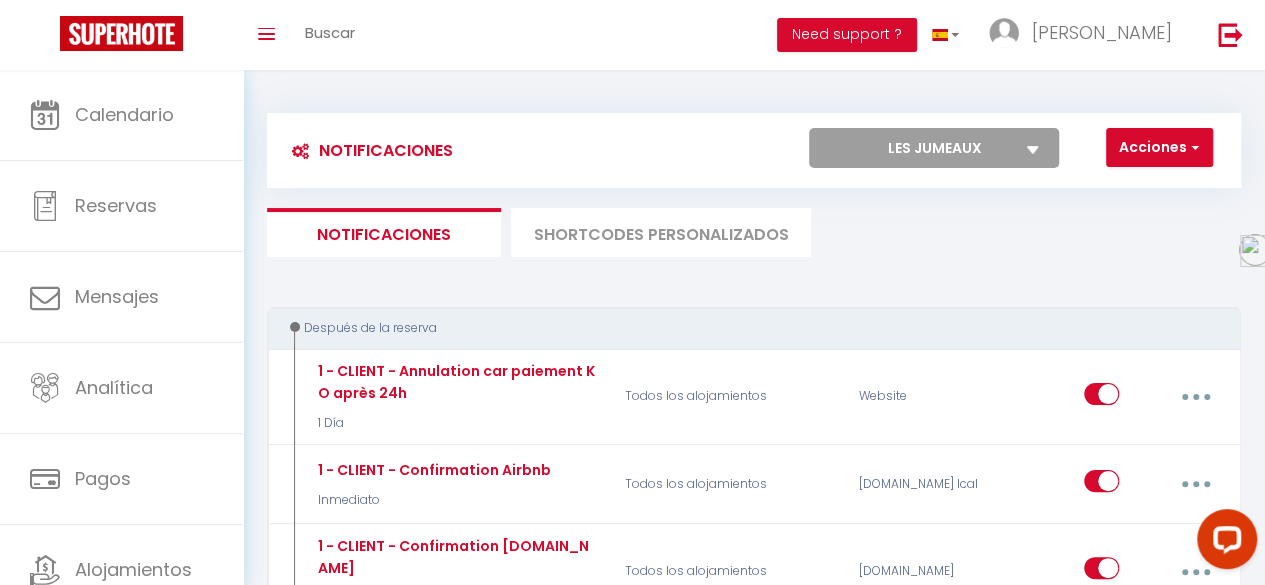 click on "Todos los alojamientos    Le Caraman Bohème Le Lormian Des Bartavelles La Colonne Le Petit Matabiau Les Jumeaux Les Hortensias" at bounding box center [934, 148] 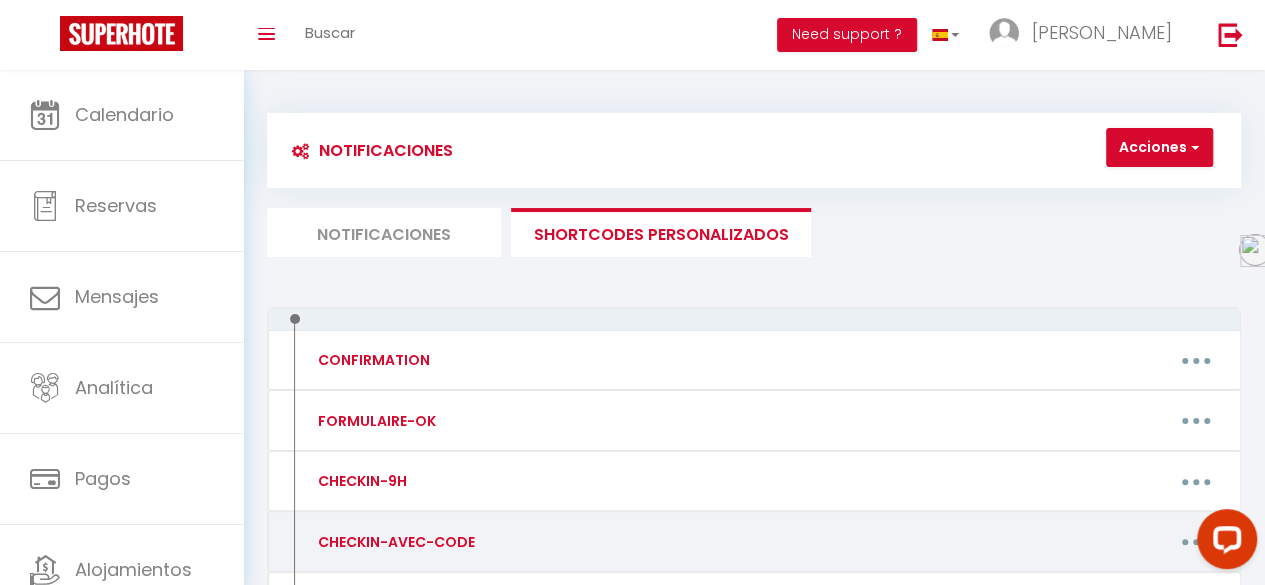 click on "CHECKIN-AVEC-CODE     Editar   [PERSON_NAME]" at bounding box center [754, 541] 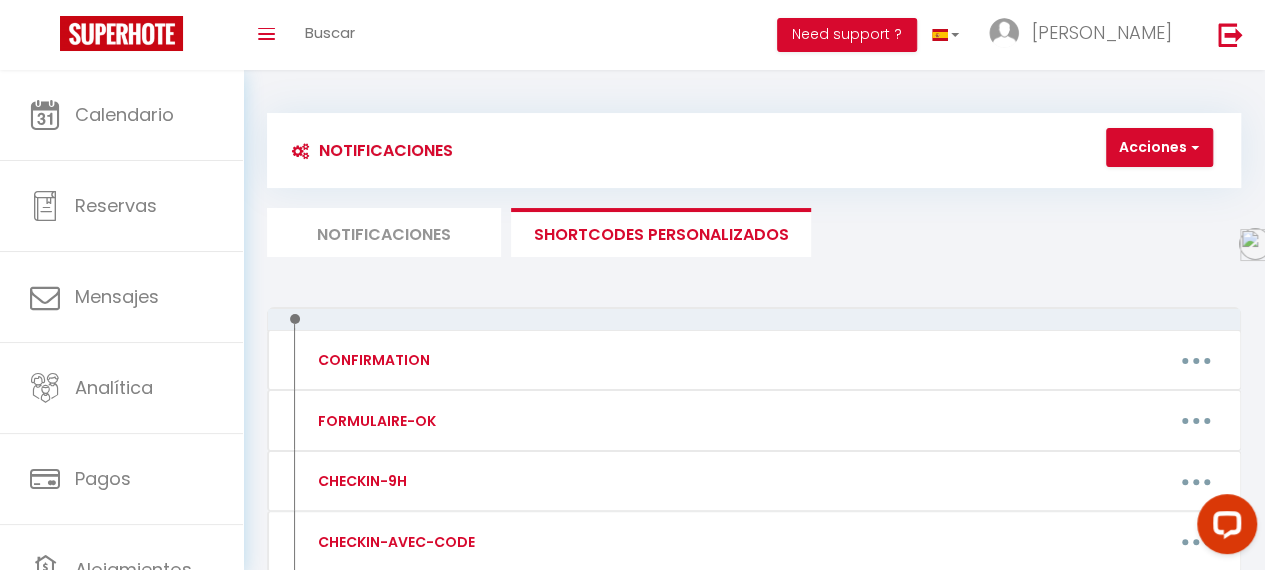 click at bounding box center [1223, 528] 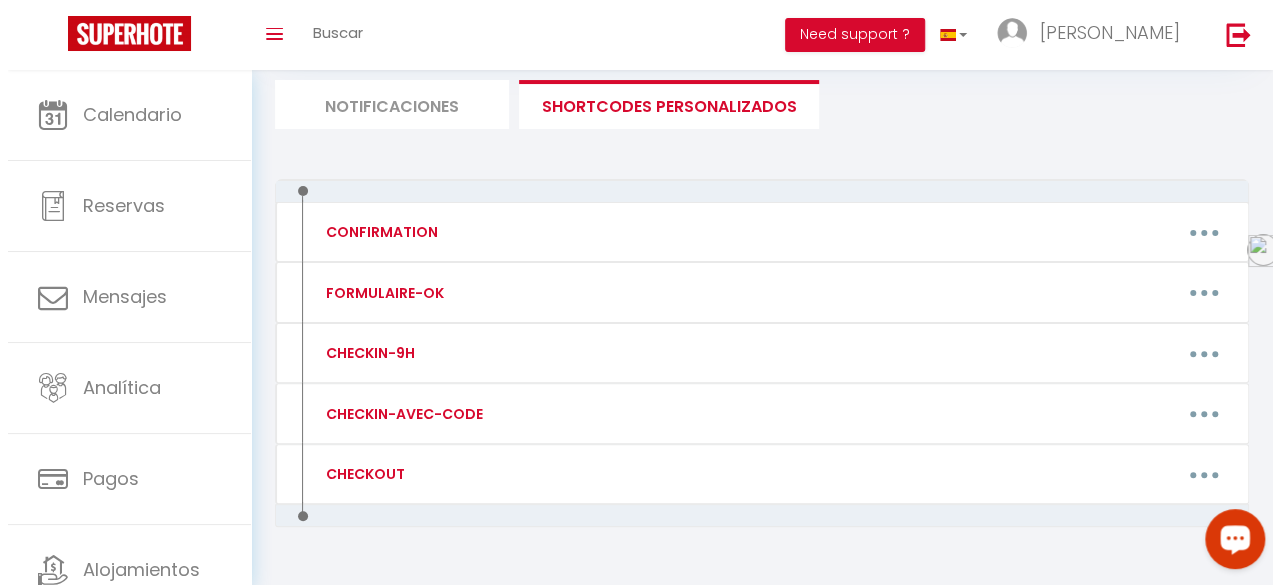 scroll, scrollTop: 174, scrollLeft: 0, axis: vertical 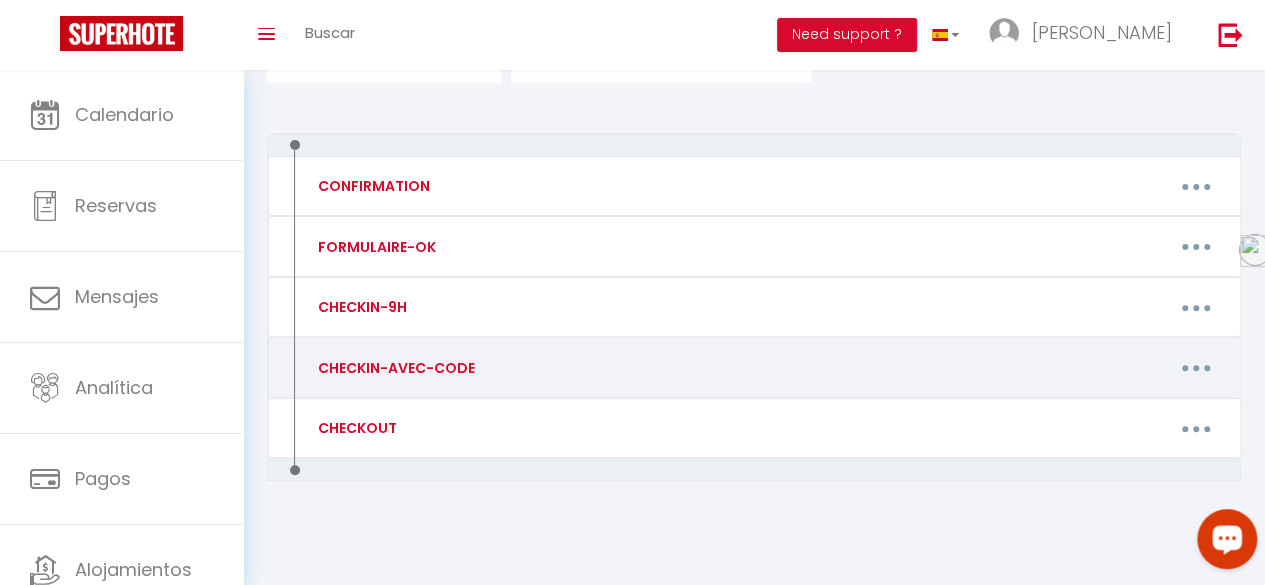 click at bounding box center [1196, 368] 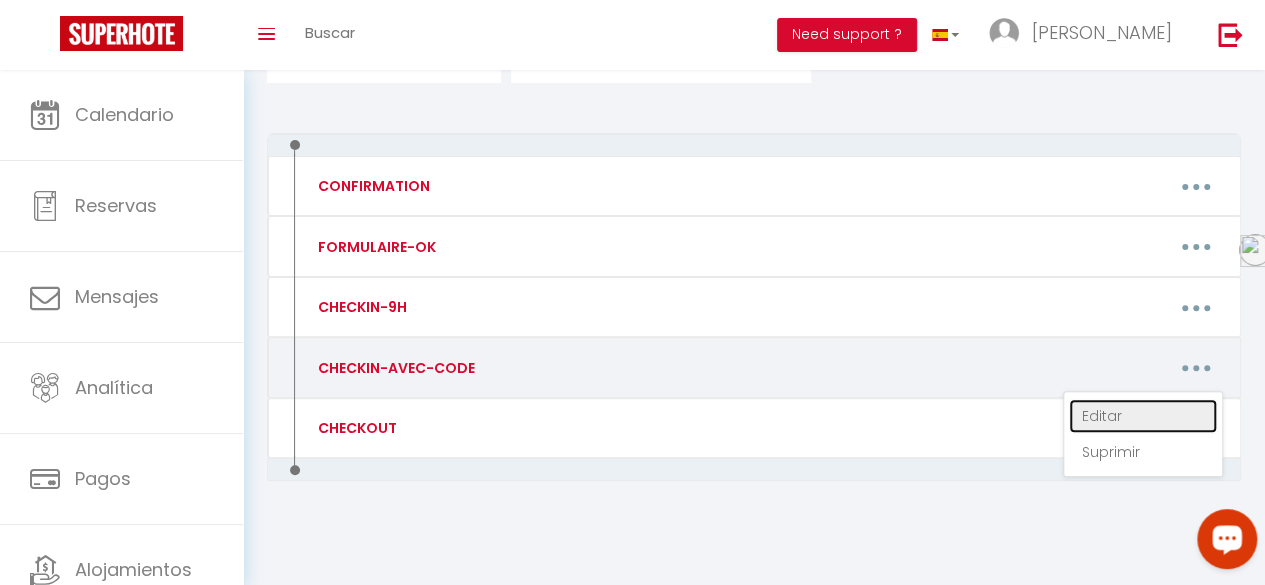 click on "Editar" at bounding box center (1143, 416) 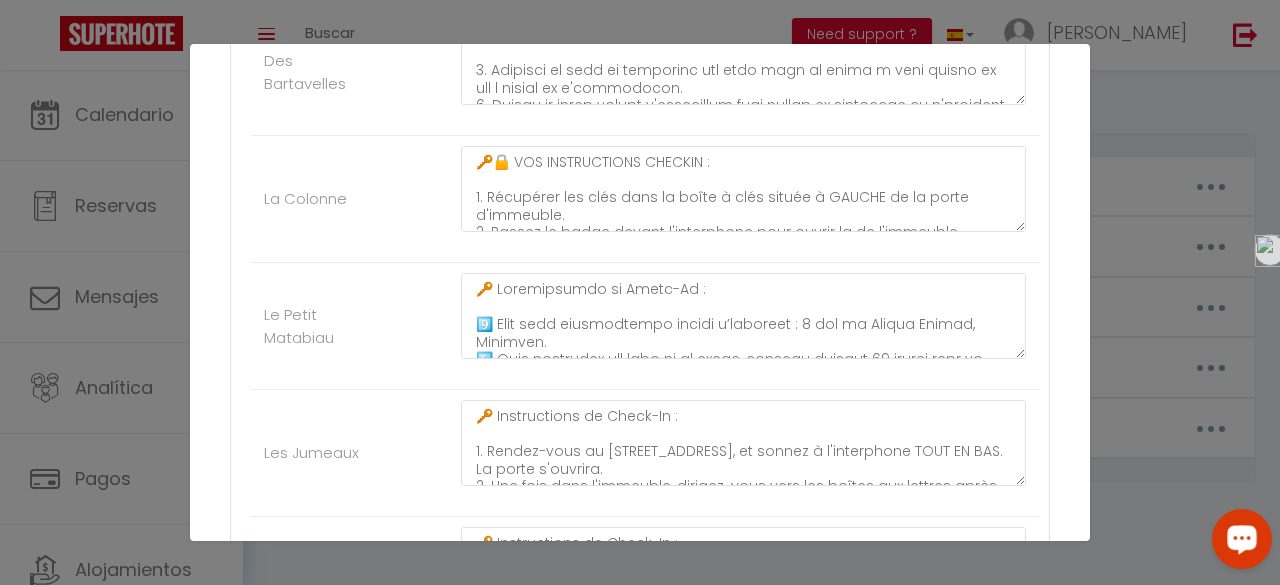 scroll, scrollTop: 853, scrollLeft: 0, axis: vertical 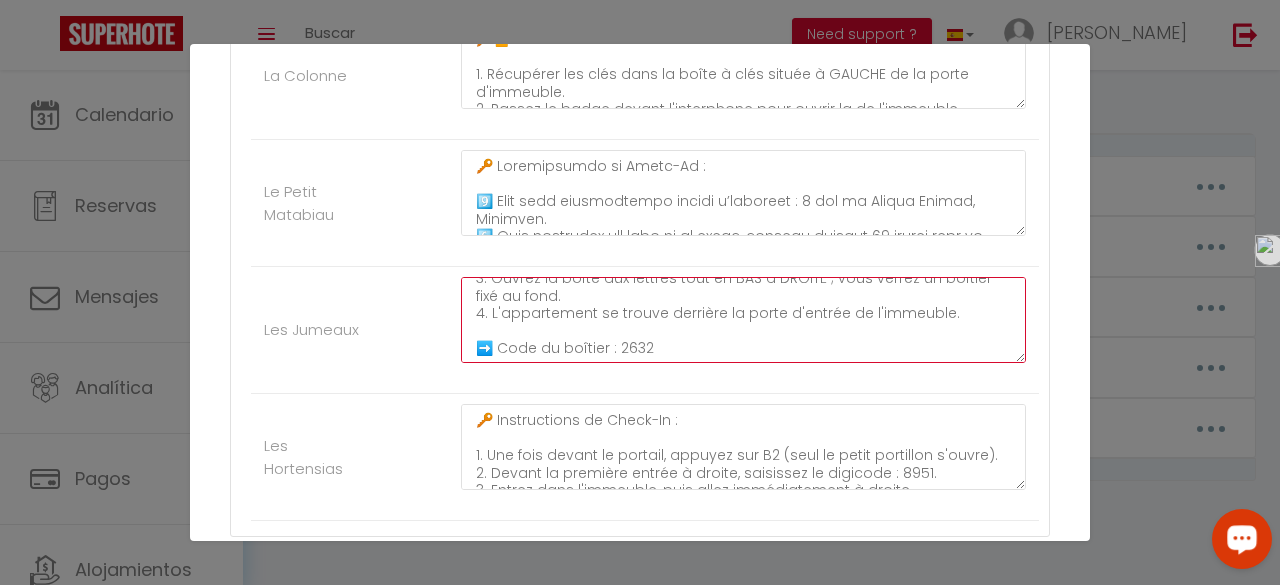 click on "🔑 Instructions de Check-In :
1. Rendez-vous au [STREET_ADDRESS], et sonnez à l'interphone TOUT EN BAS. La porte s'ouvrira.
2. Une fois dans l'immeuble, dirigez-vous vers les boîtes aux lettres après les escaliers.
3. Ouvrez la boîte aux lettres tout en BAS à DROITE ; vous verrez un boîtier fixé au fond.
4. L'appartement se trouve derrière la porte d'entrée de l'immeuble.
➡️ Code du boîtier : 2632
➡️ Instructions avec photos :
[URL][DOMAIN_NAME]
---
🔔 Besoin d'aide ?
Nous restons à votre disposition pour toute question ou assistance supplémentaire. N'hésitez pas à nous contacter par message ou par téléphone : [PERSON_NAME] au [PHONE_NUMBER] ou [PERSON_NAME] au [PHONE_NUMBER].
Bon séjour !" at bounding box center [743, 320] 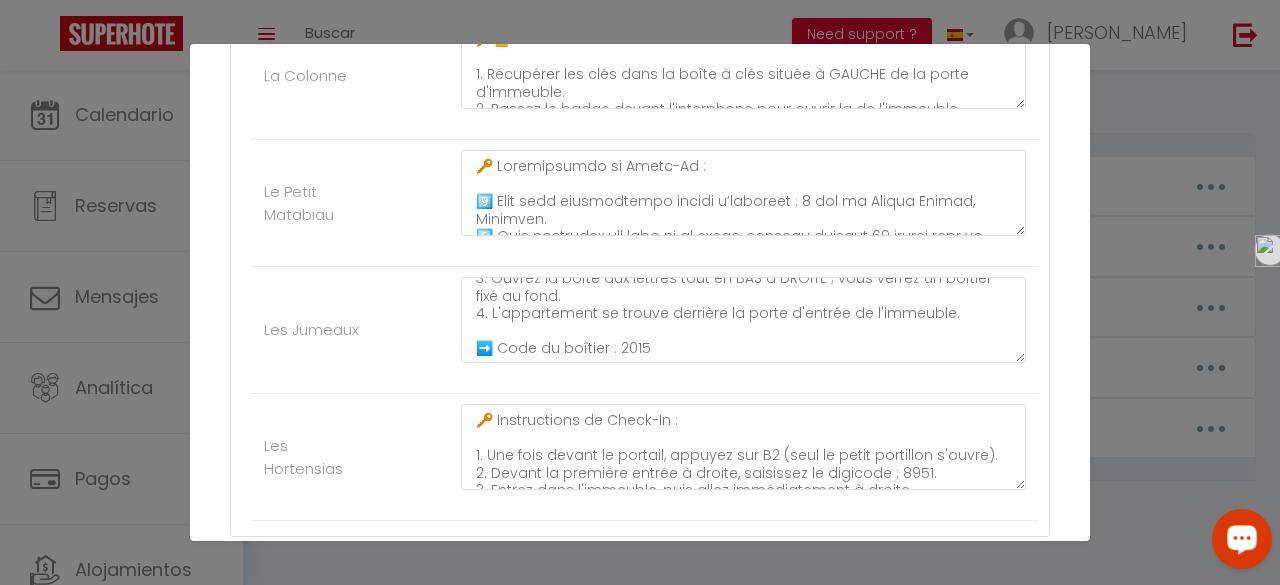 click on "Nombre   *     CHECKIN-AVEC-CODE   Contenido   *     🔑🔒 VOS INSTRUCTIONS CHECKIN :
1. Récupérer les clés XXXXXX
2. Passez le badge devant l'interphone pour ouvrir XXXXXXXXX
3. Une fois à l'intérieur, XXXXXXX
4. L'appartement est XXXXXXXXXXXXXXXX
➡️ INSTRUCTIONS AVEC PHOTOS :
➡️ INSTRUCTIONS EN VIDEO :
➡️ CODES D'ACCES : XXXXXXX
Passez un agréable séjour ☀️   Para este alojamiento     Mostrar los Shortcodes   Otros   Le Caraman Bohème     Le Lormian     Des Bartavelles     La Colonne     Le Petit Matabiau     Les Jumeaux     Les Hortensias" at bounding box center [640, -61] 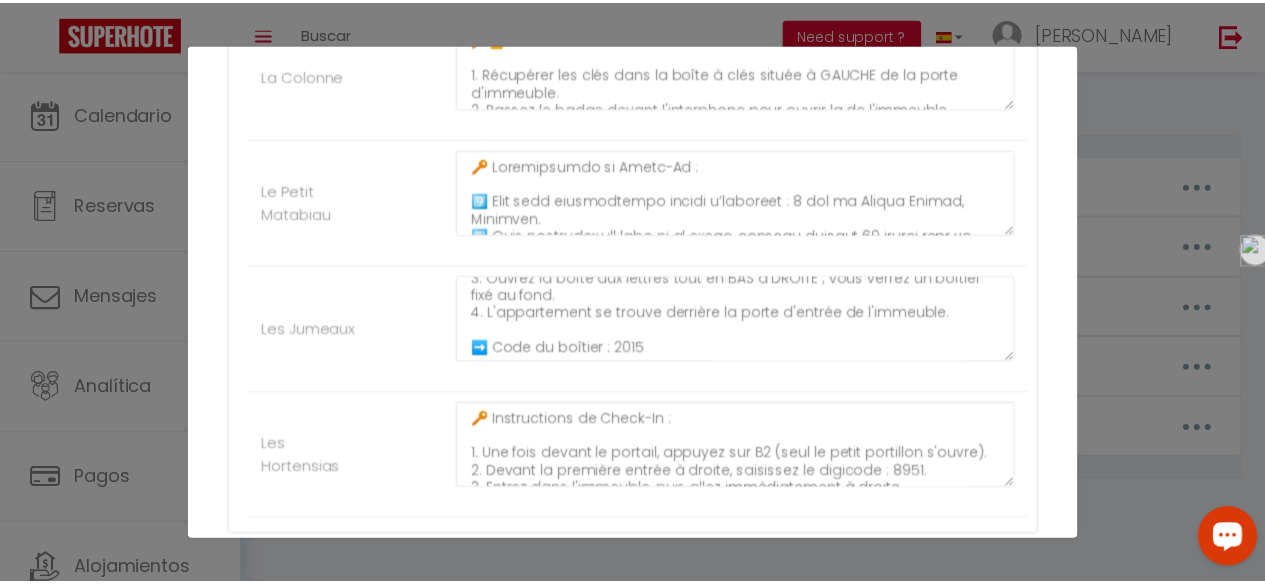 scroll, scrollTop: 974, scrollLeft: 0, axis: vertical 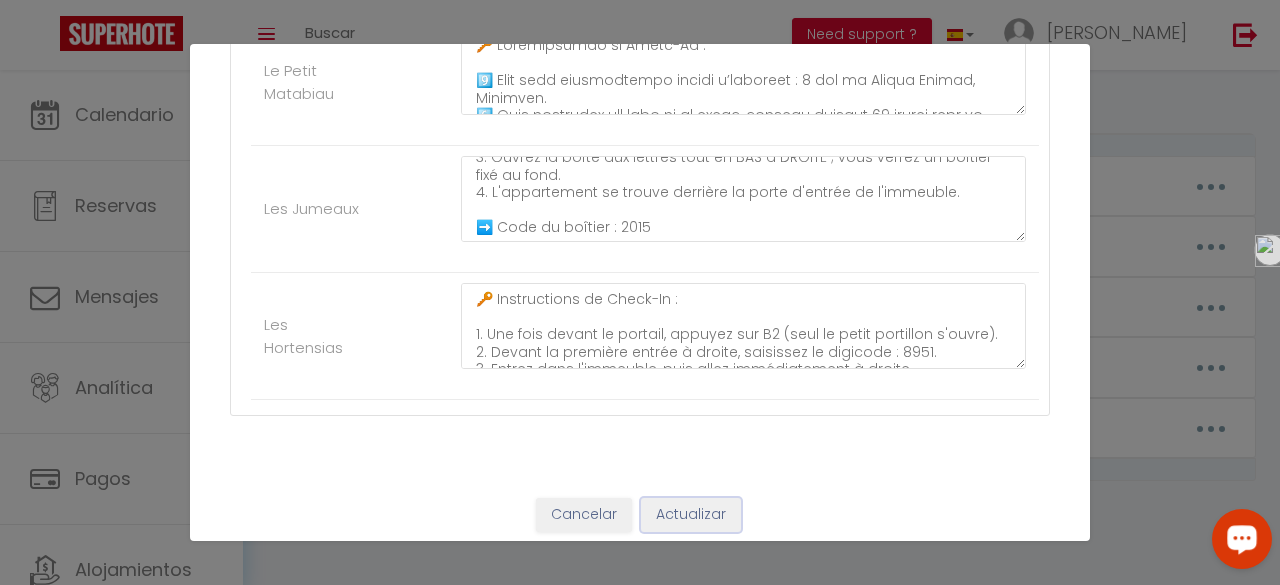click on "Actualizar" at bounding box center [691, 515] 